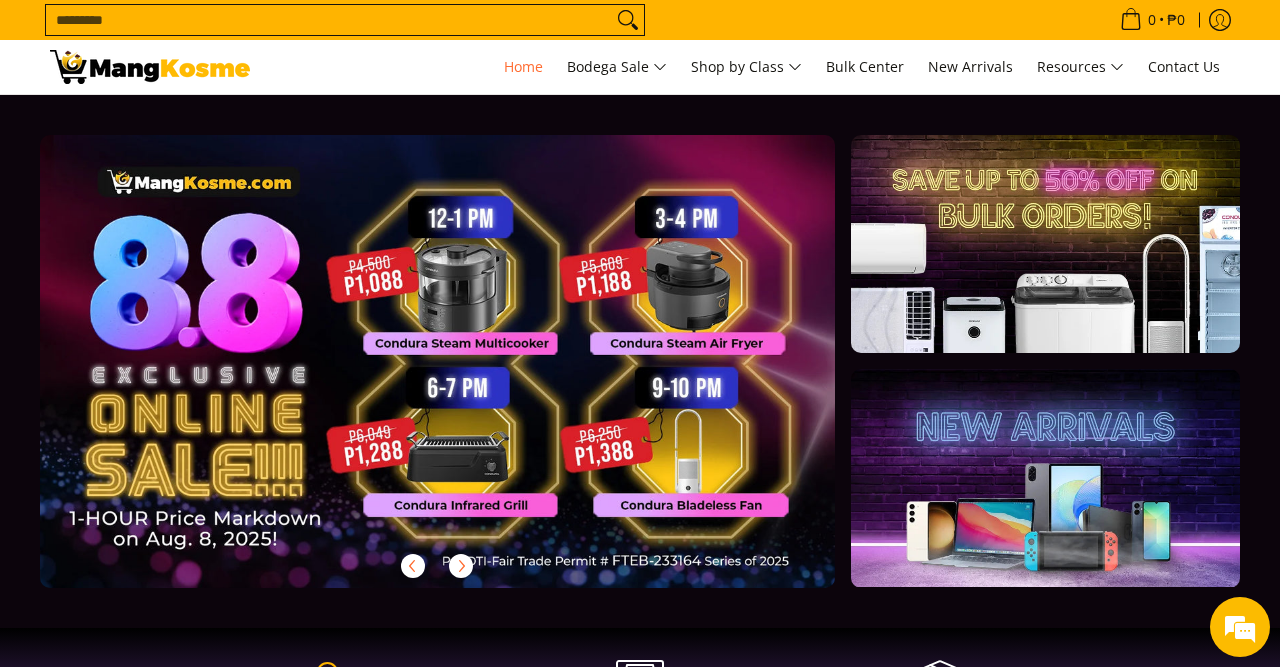 scroll, scrollTop: 0, scrollLeft: 0, axis: both 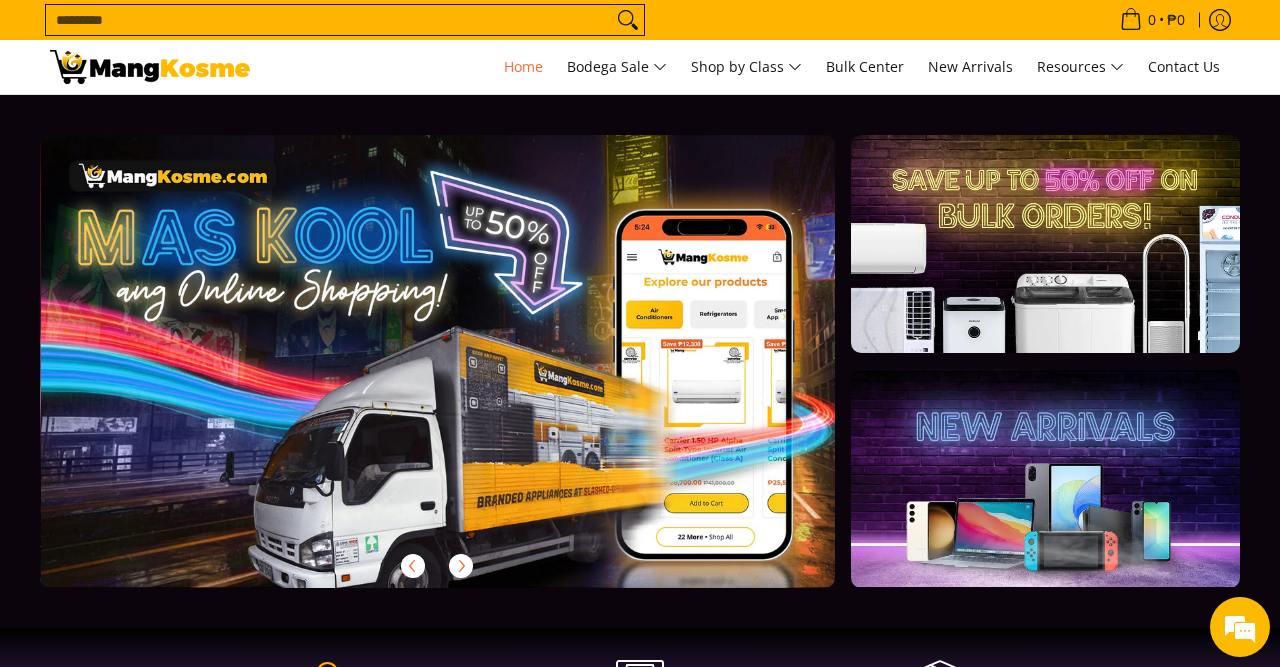 click on "Search..." at bounding box center [329, 20] 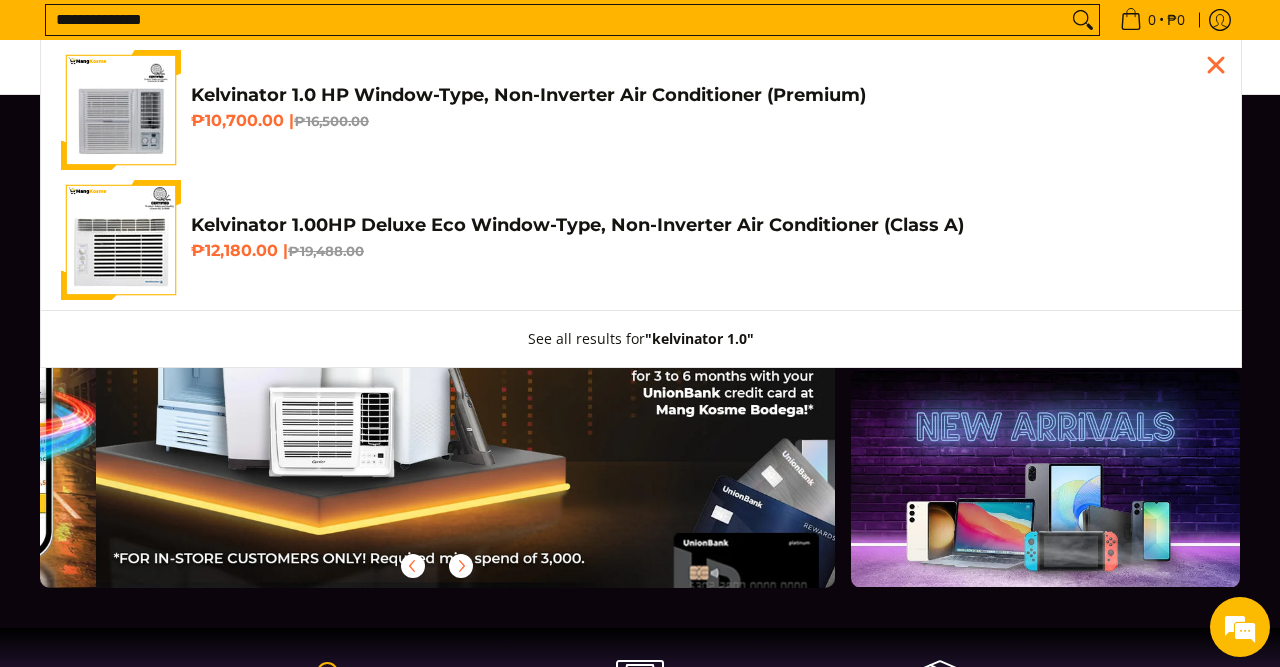 scroll, scrollTop: 0, scrollLeft: 1590, axis: horizontal 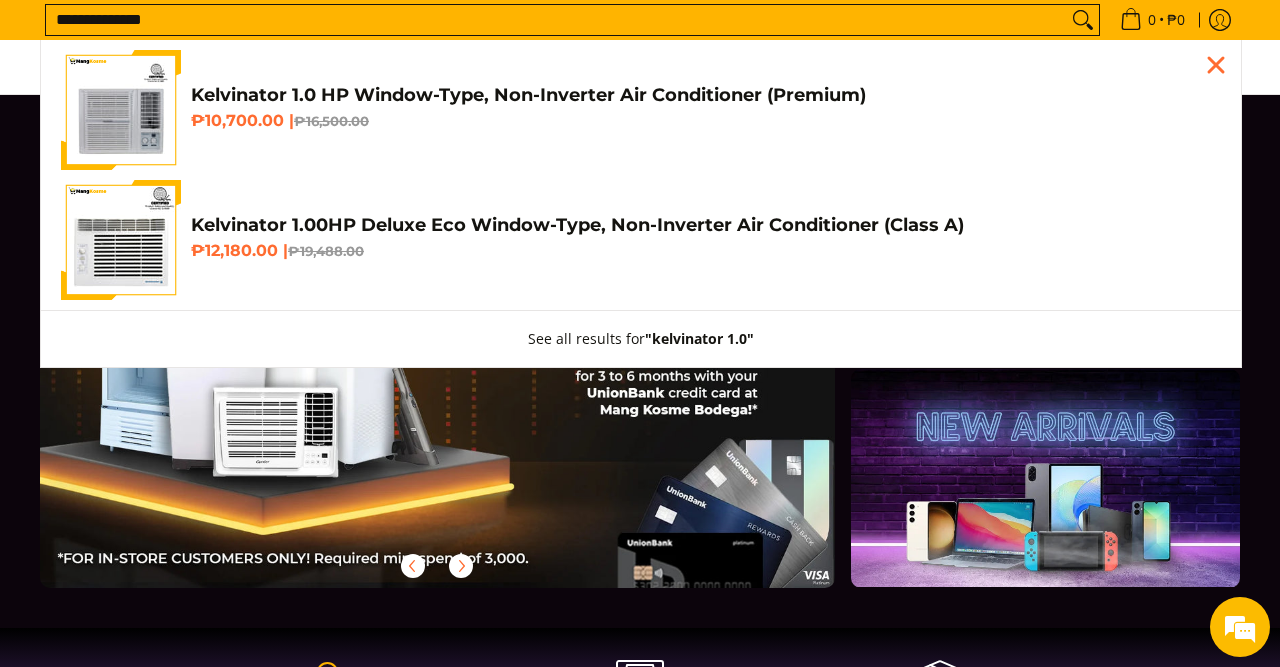 type on "**********" 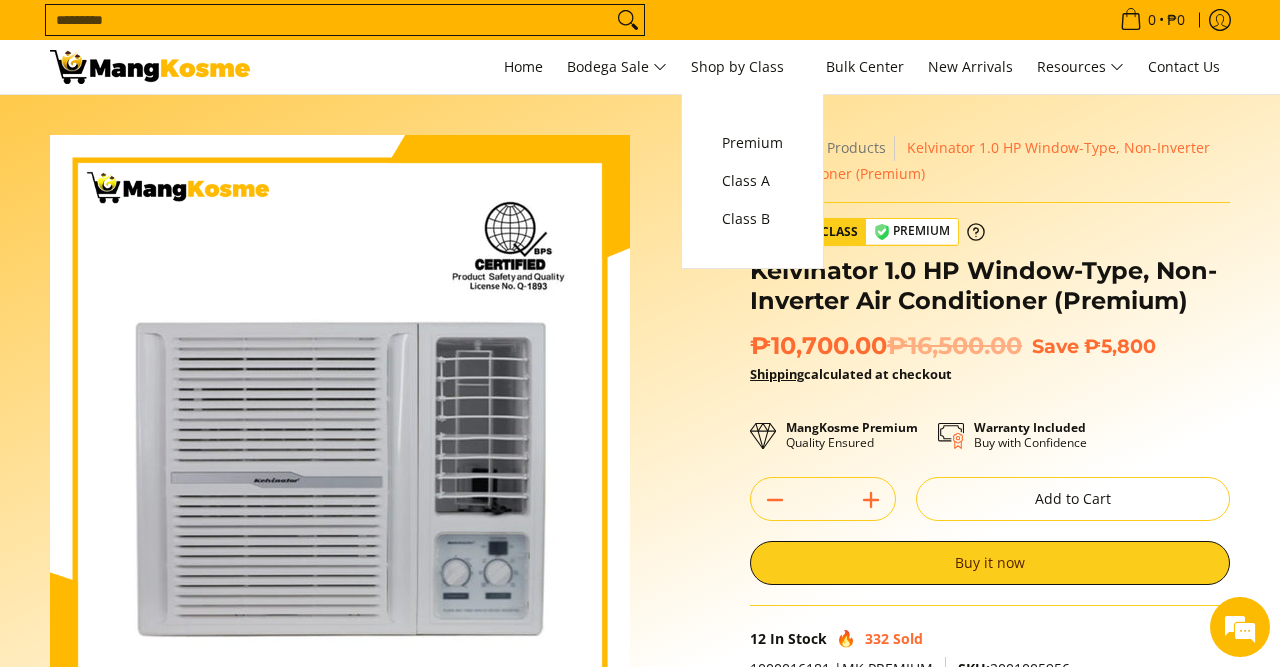 scroll, scrollTop: 0, scrollLeft: 0, axis: both 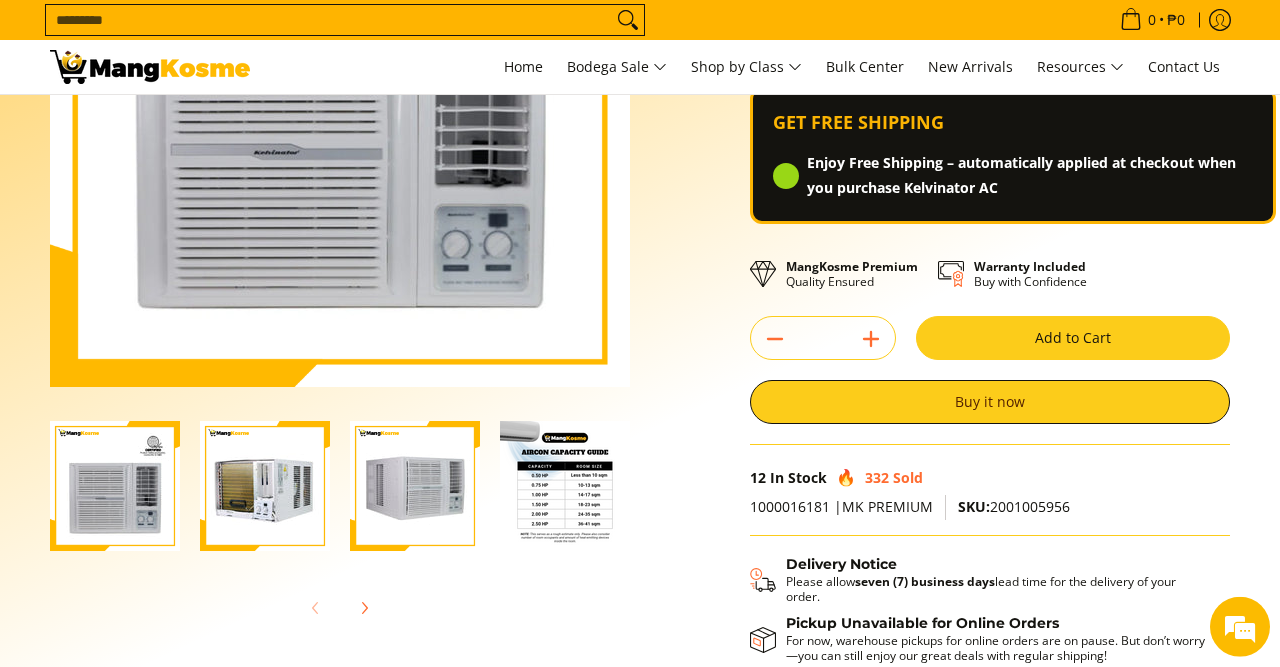click on "Add to Cart" at bounding box center [1073, 338] 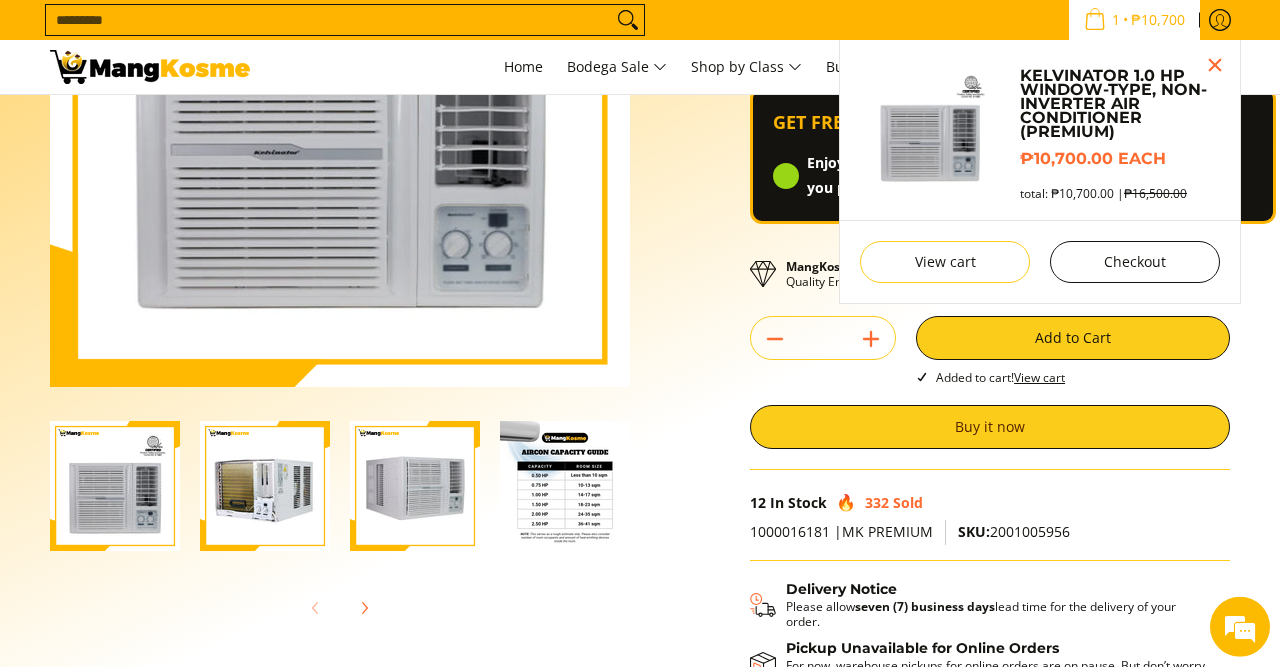 click on "Checkout" at bounding box center [1135, 262] 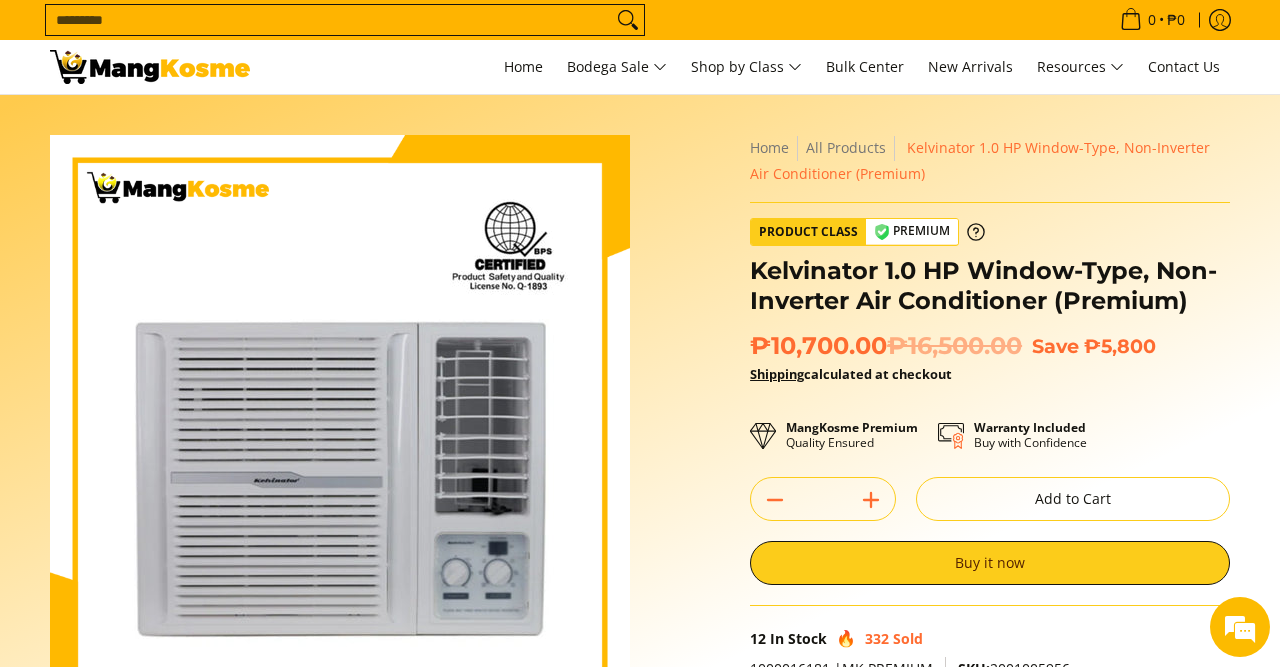 scroll, scrollTop: 328, scrollLeft: 0, axis: vertical 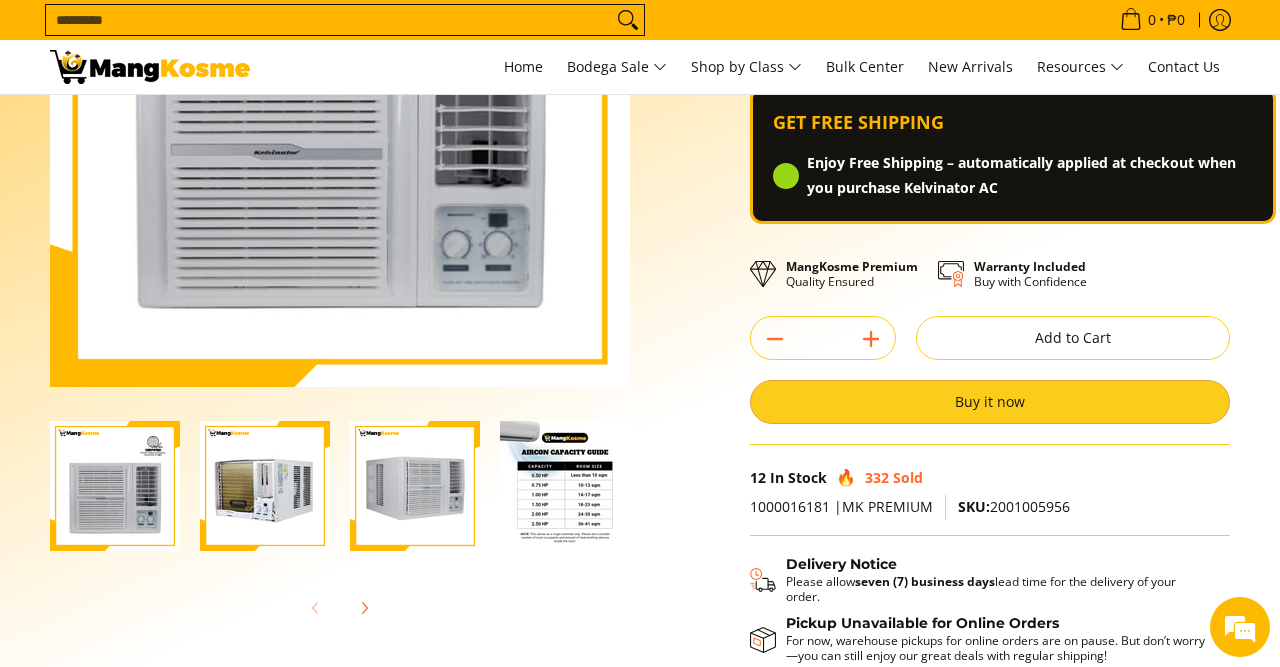 click on "Buy it now" at bounding box center [990, 402] 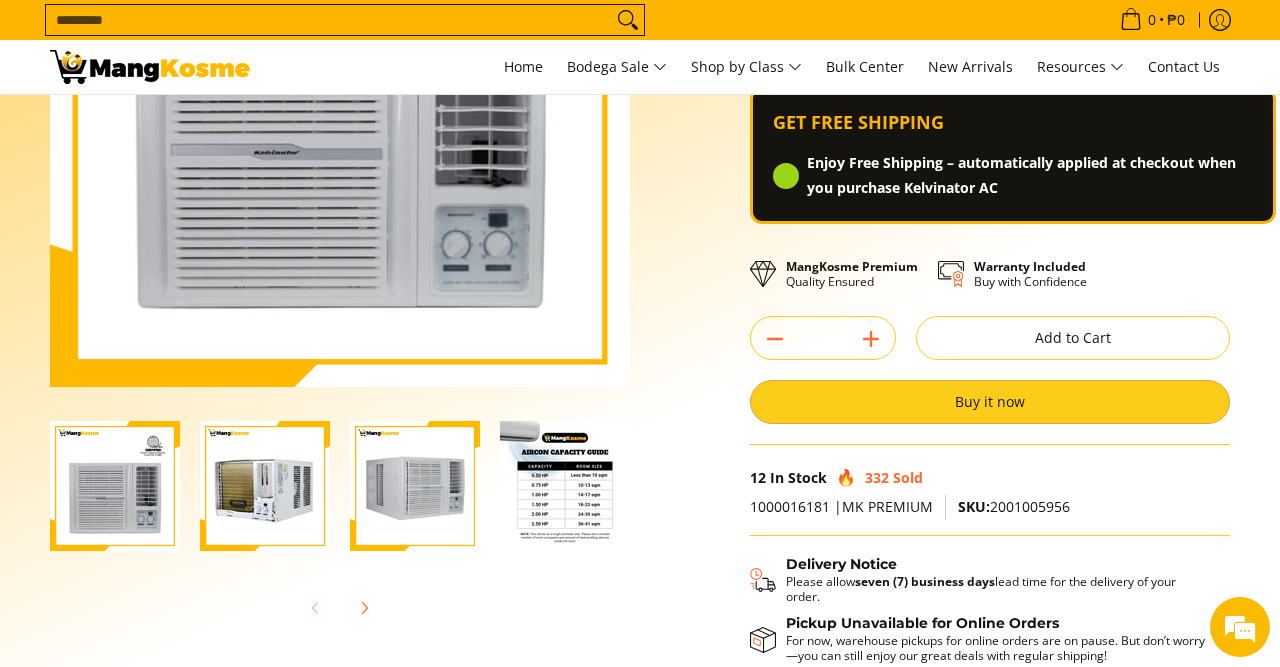 click on "Buy it now" at bounding box center [990, 402] 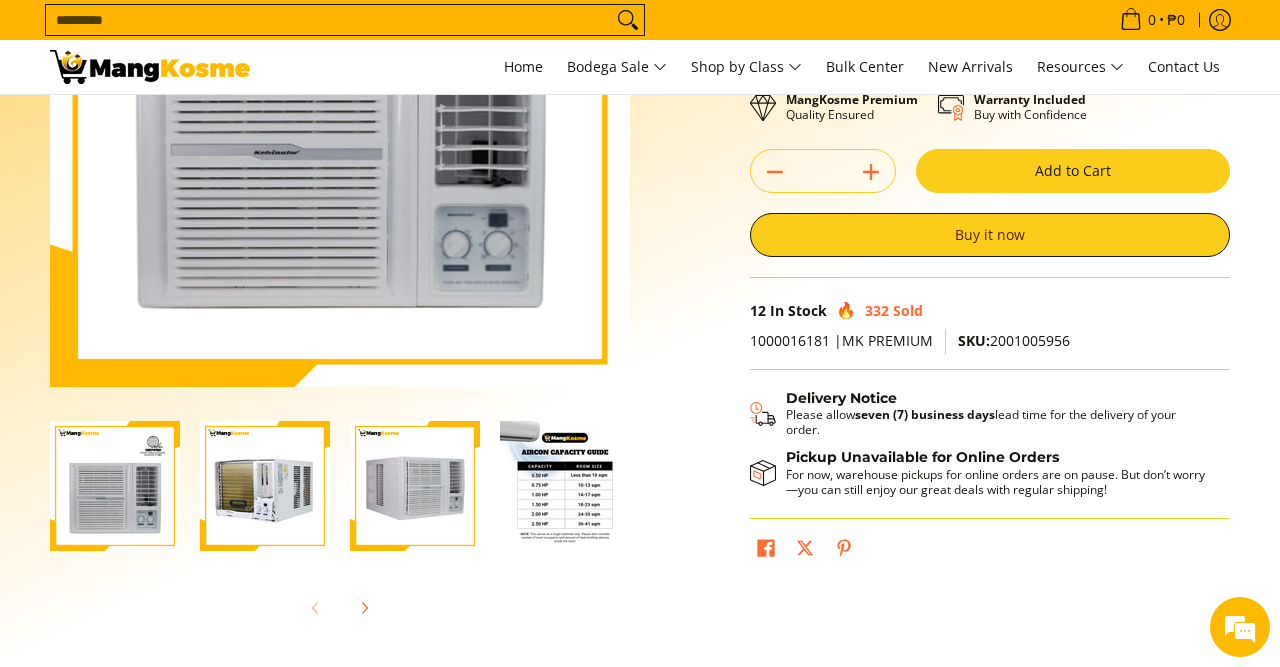 scroll, scrollTop: 328, scrollLeft: 0, axis: vertical 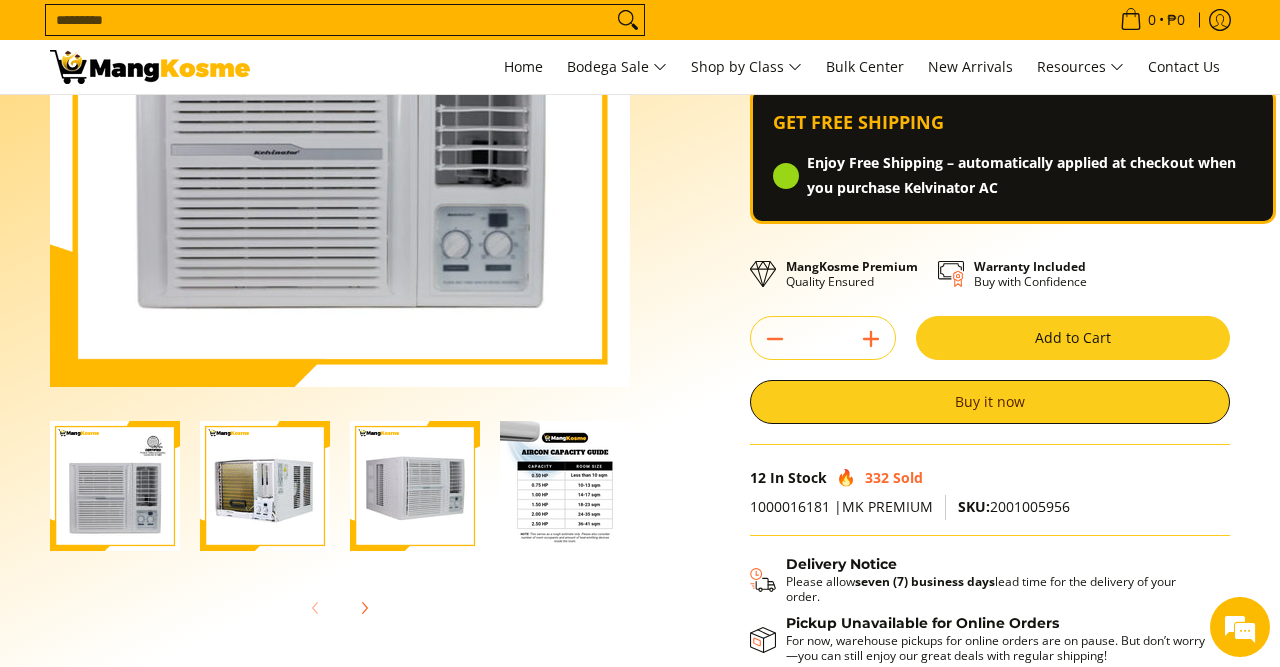 click on "Add to Cart" at bounding box center [1073, 338] 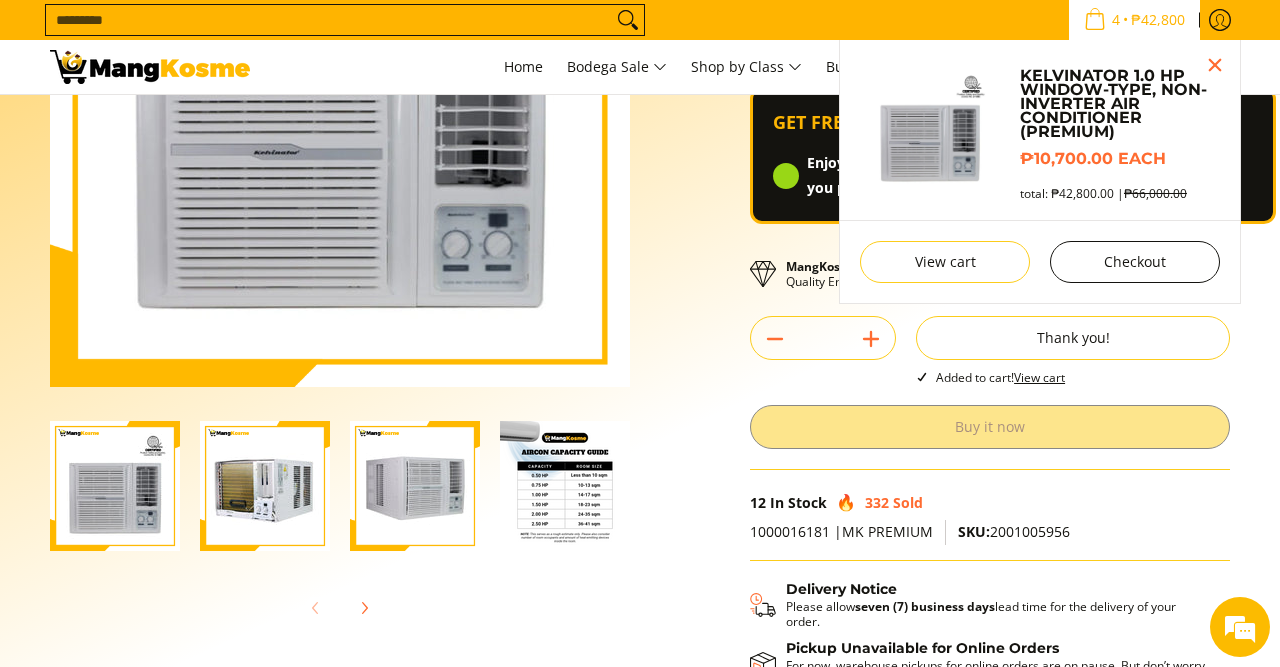click on "Checkout" at bounding box center [1135, 262] 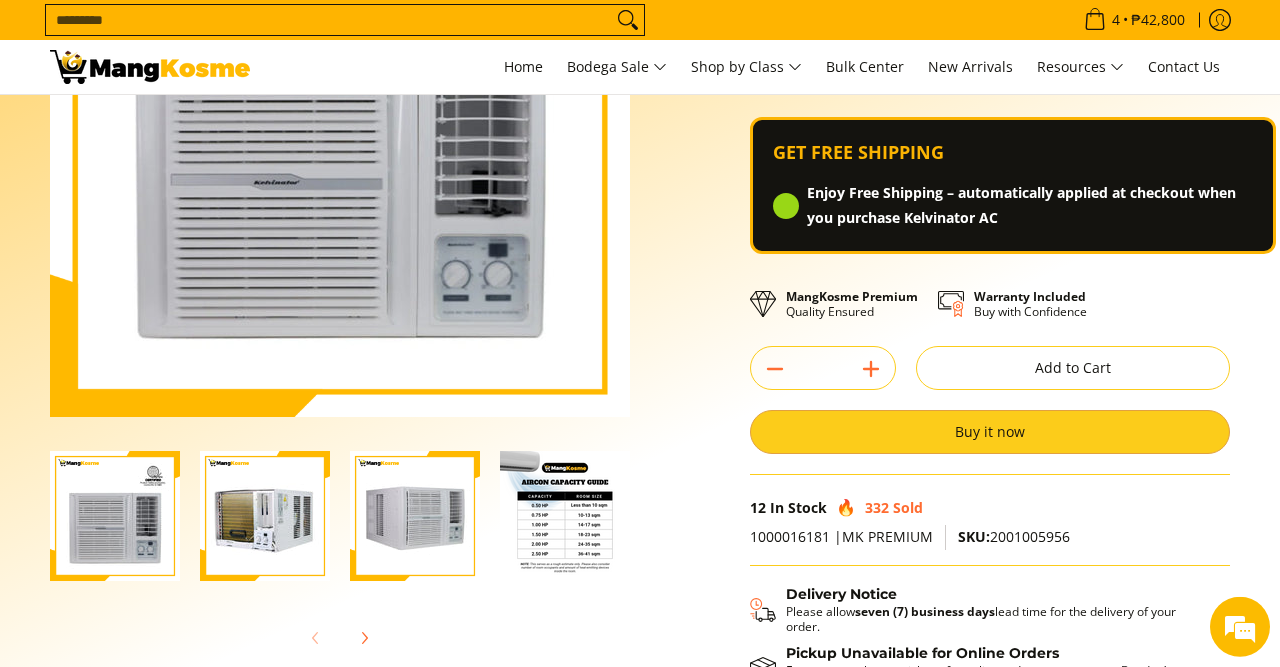 scroll, scrollTop: 300, scrollLeft: 0, axis: vertical 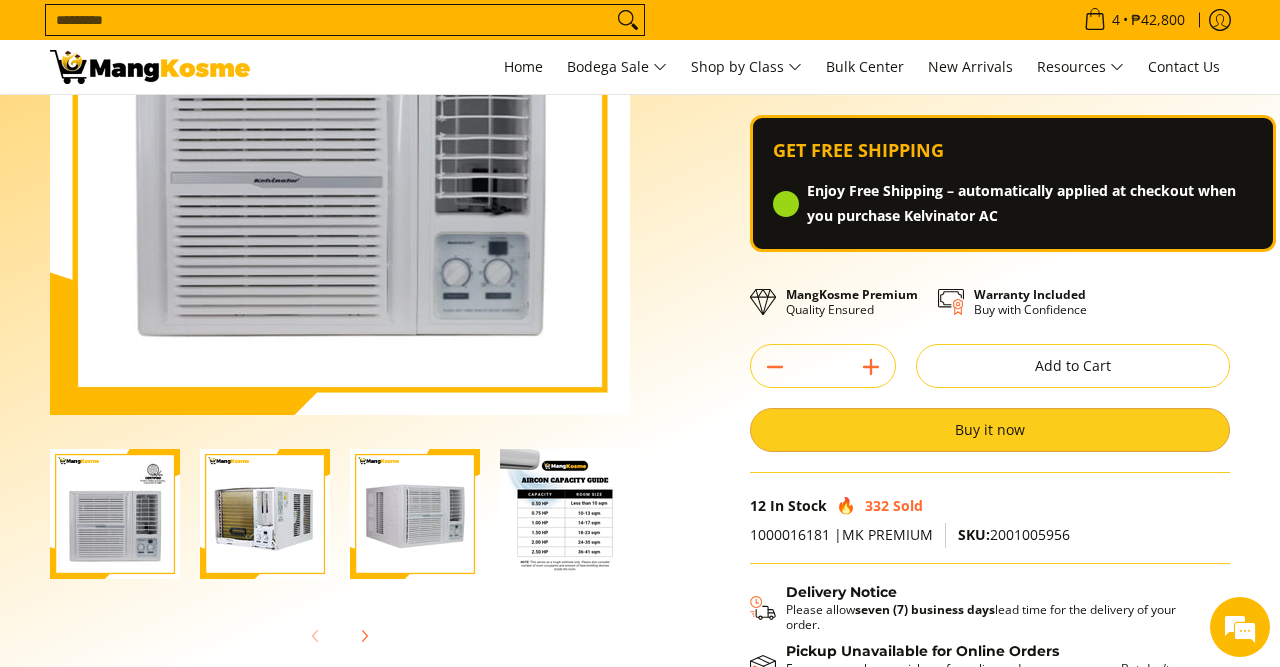 click on "Buy it now" at bounding box center [990, 430] 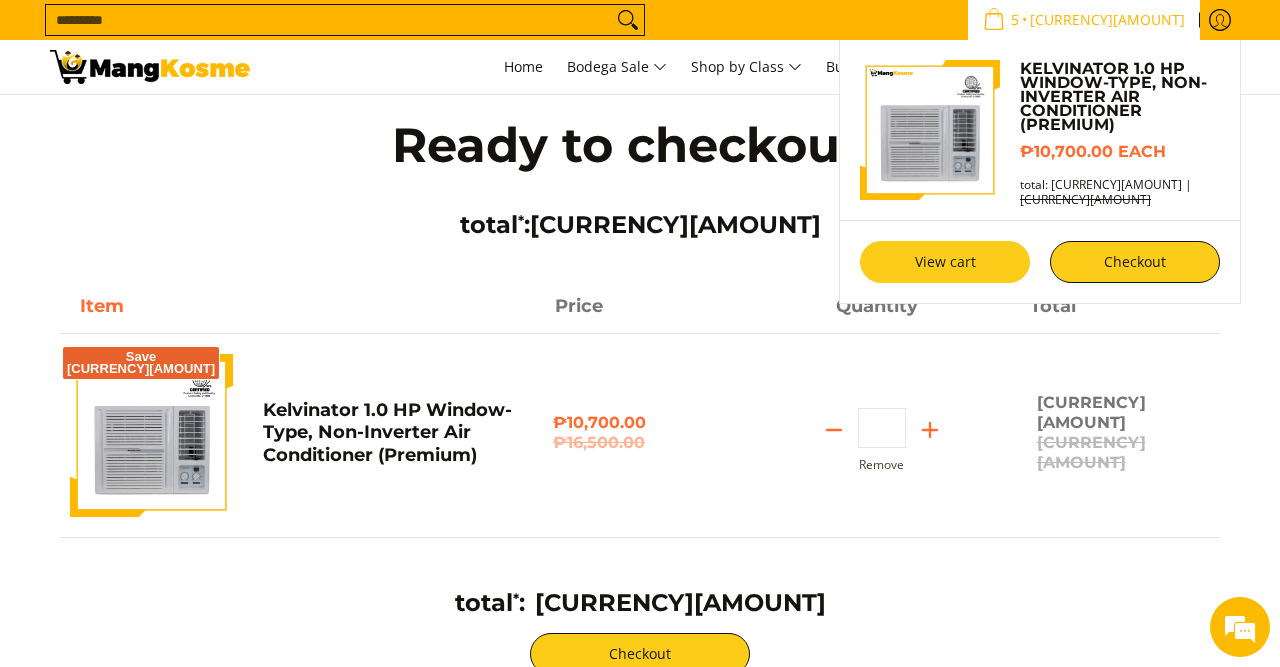 scroll, scrollTop: 0, scrollLeft: 0, axis: both 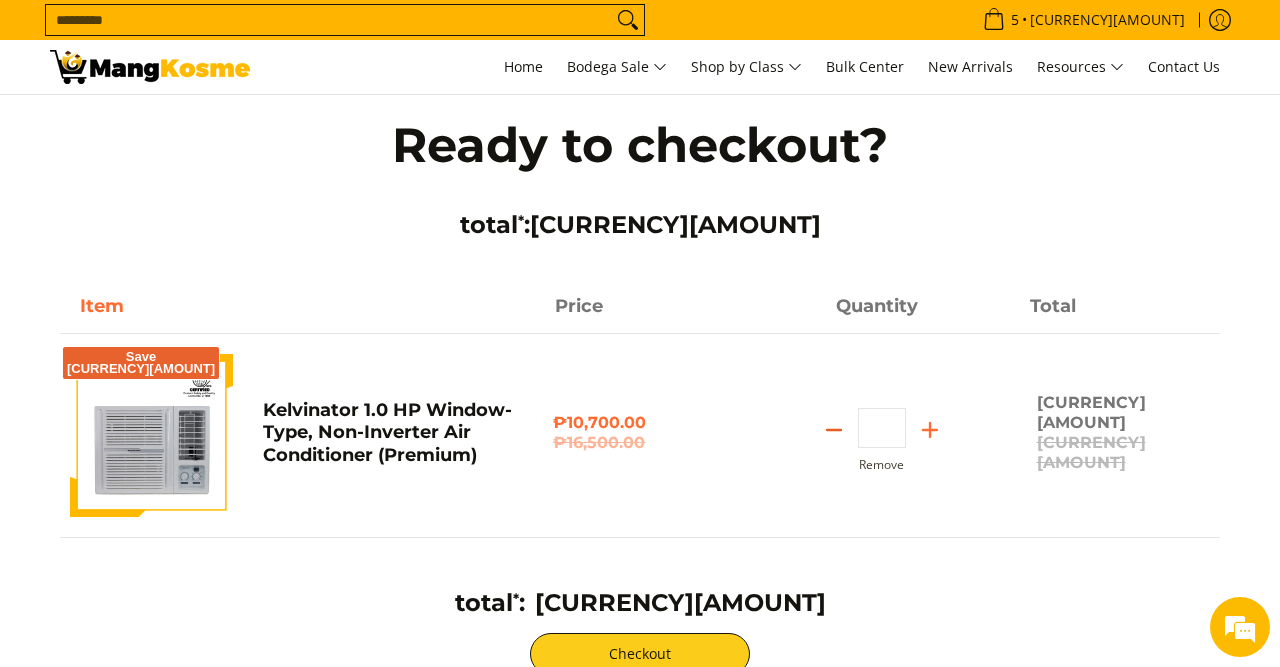 click 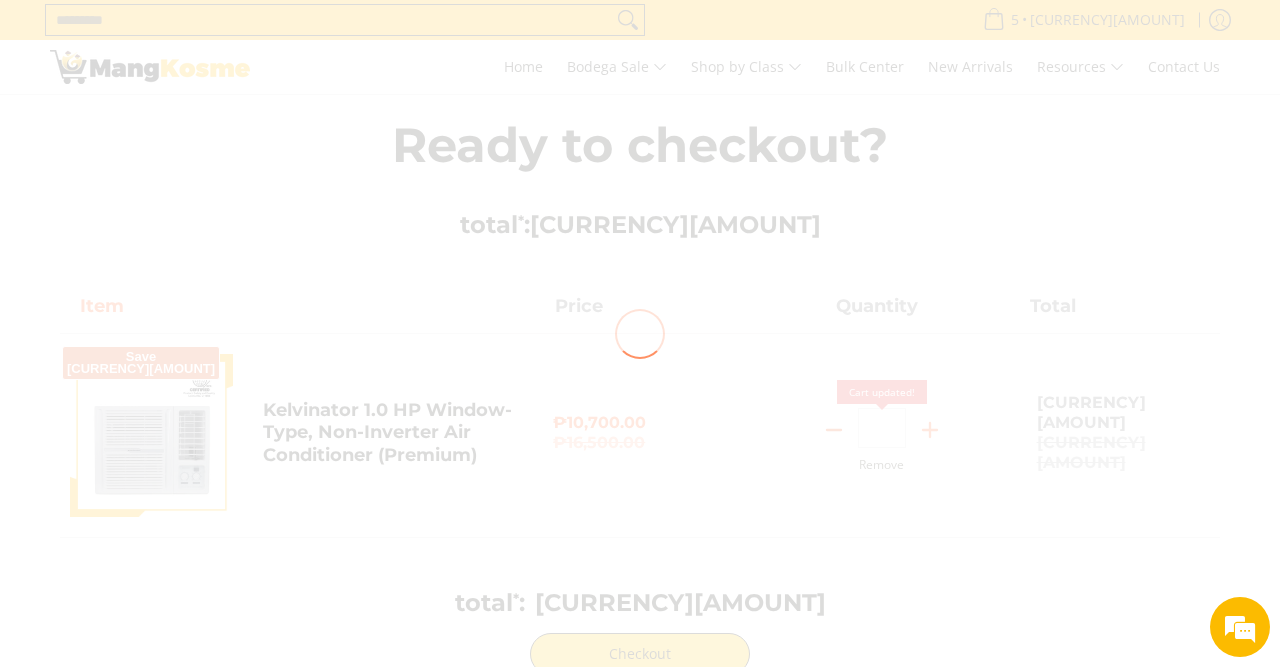 click at bounding box center [640, 333] 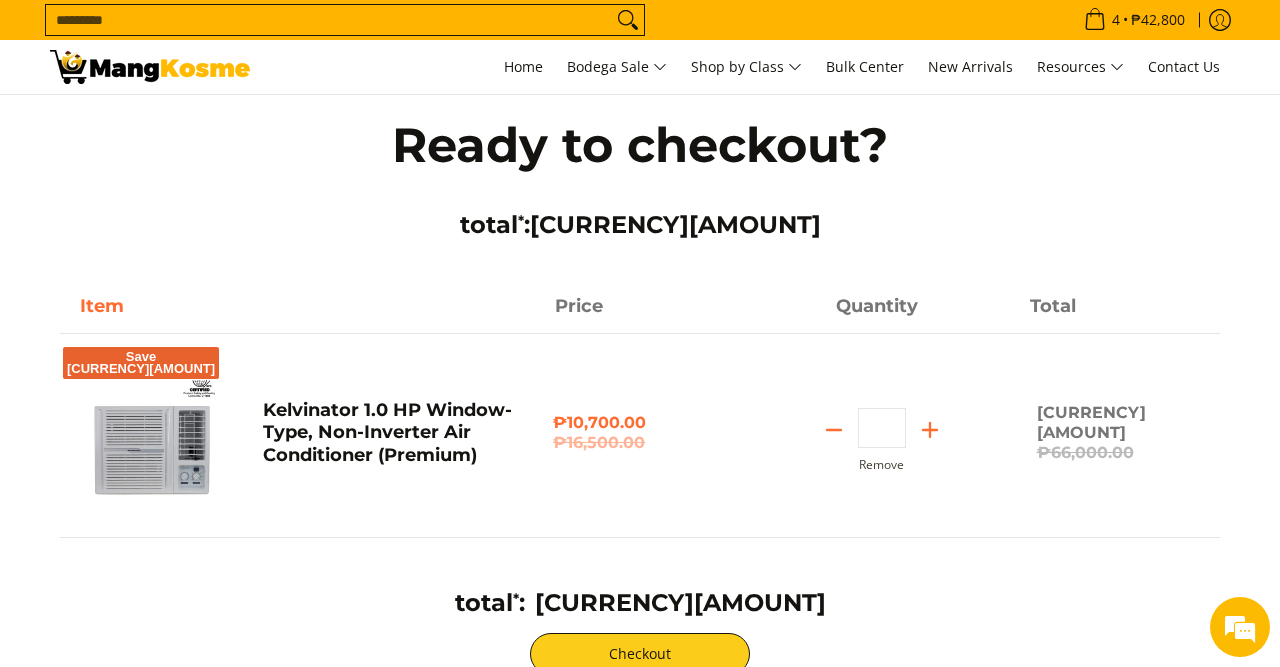 click on "Home Bodega Sale Shop by Class Bulk Center New Arrivals Resources Contact Us
Search...
4  •
[CURRENCY][AMOUNT]
Kelvinator 1.0 HP Window-Type, Non-Inverter Air Conditioner (Premium)
[CURRENCY][AMOUNT] each
total: [CURRENCY][AMOUNT] |" at bounding box center (640, 927) 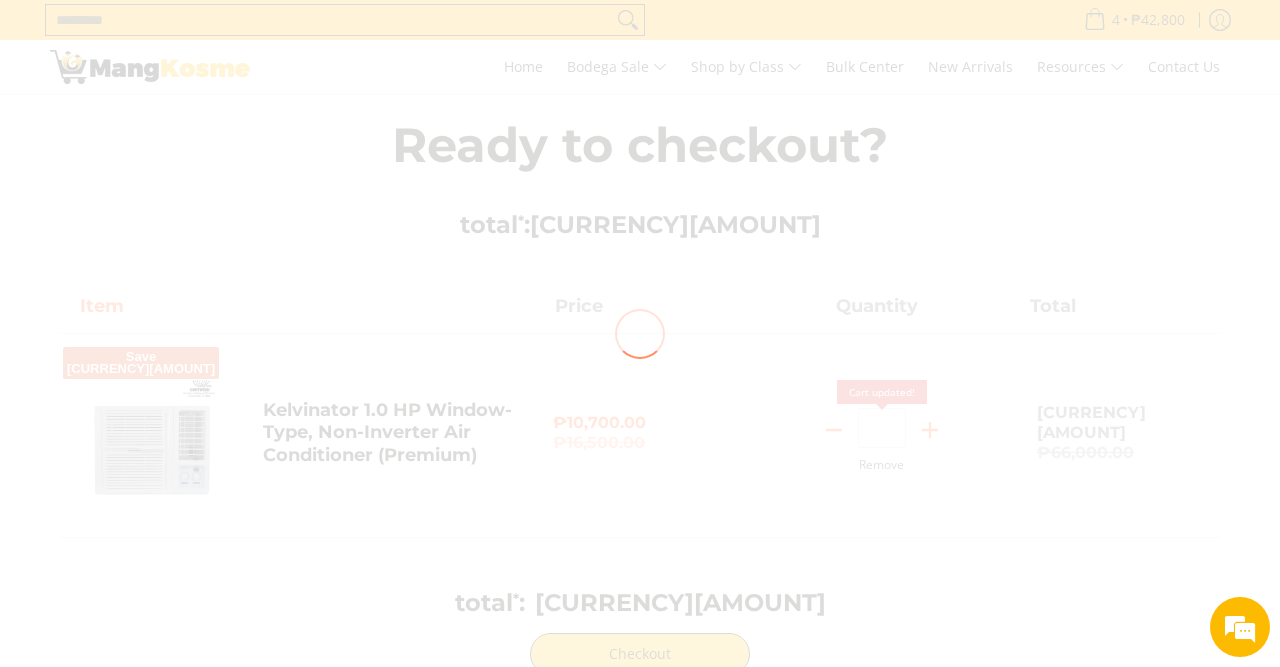 click at bounding box center (640, 333) 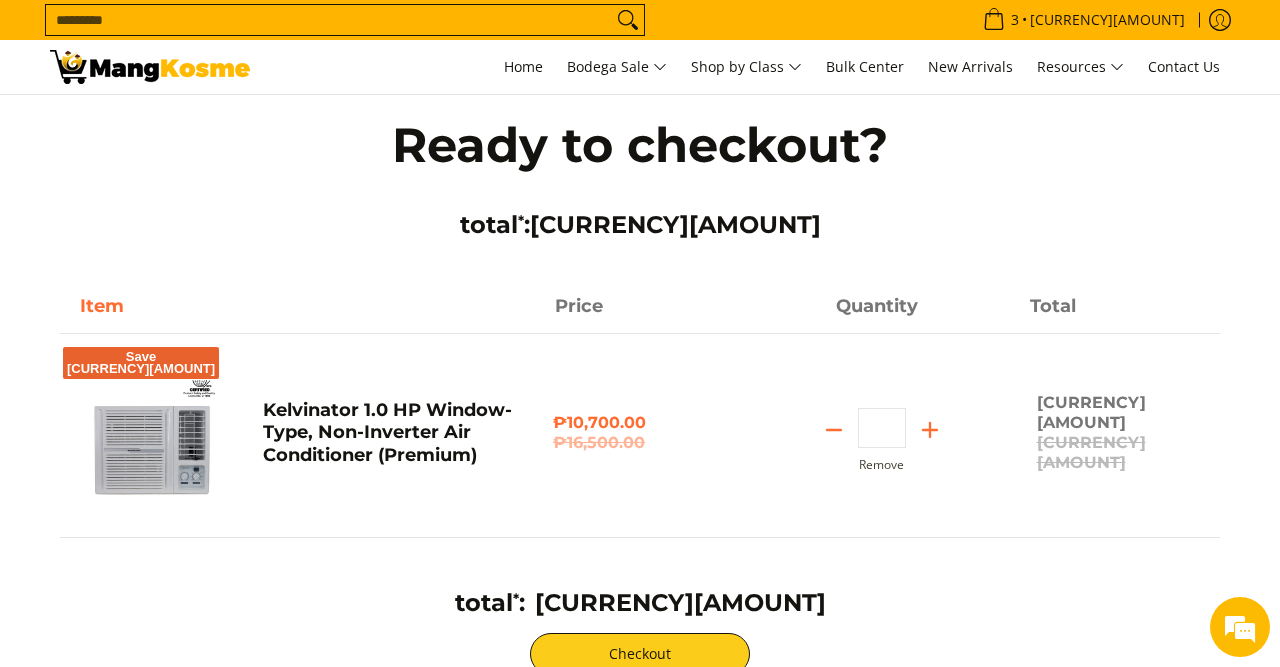 click 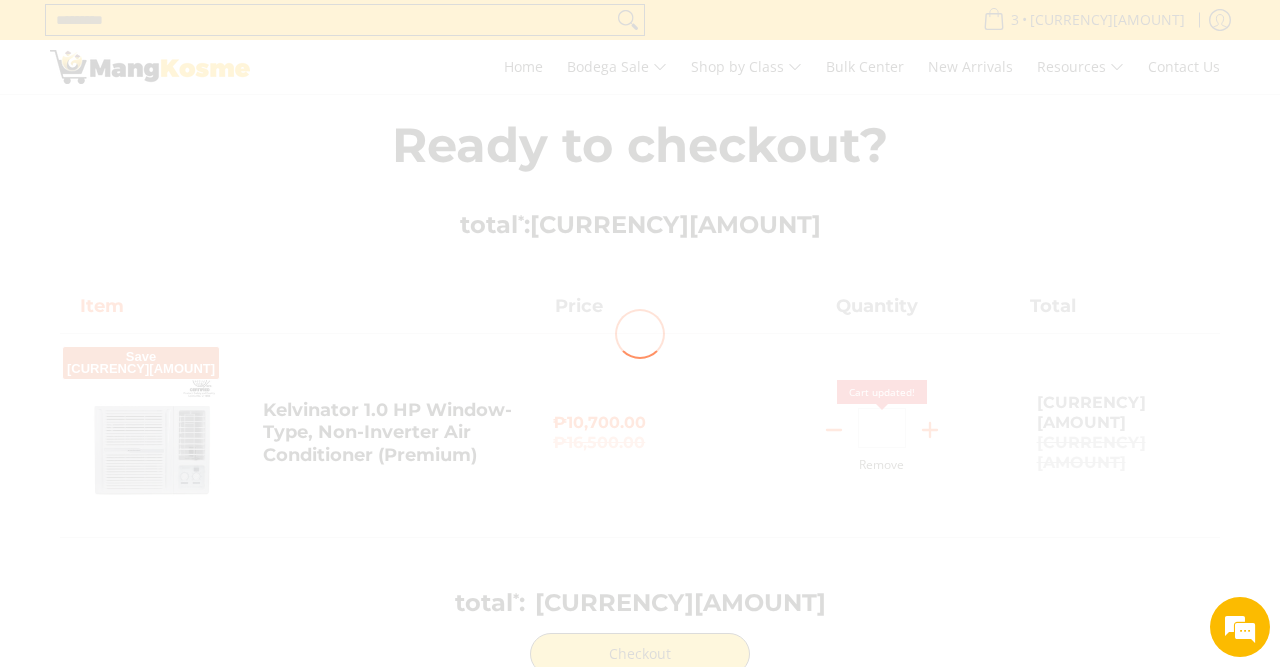 click at bounding box center [640, 333] 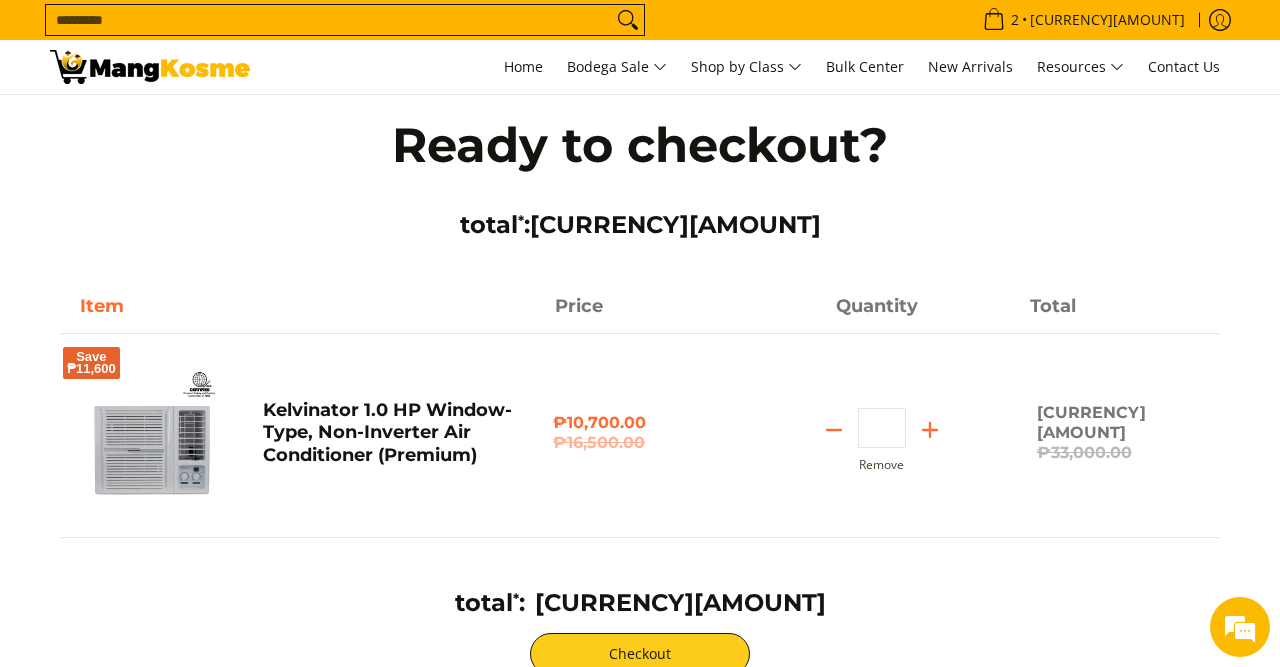 click 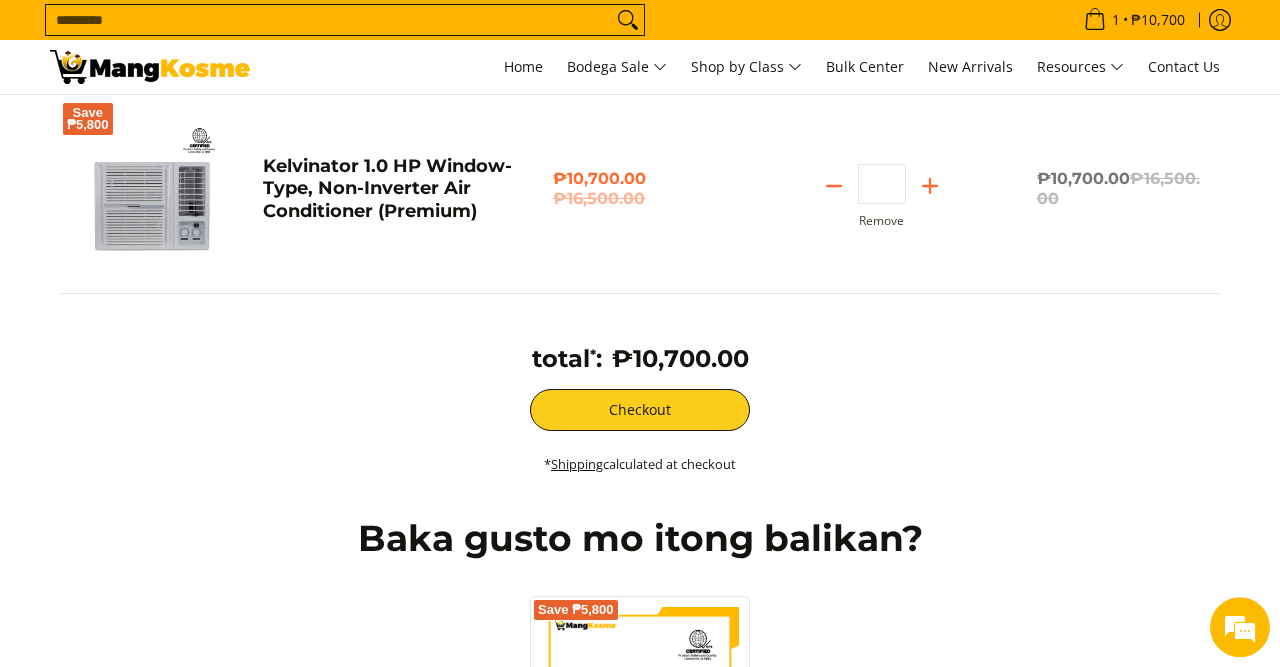 scroll, scrollTop: 268, scrollLeft: 0, axis: vertical 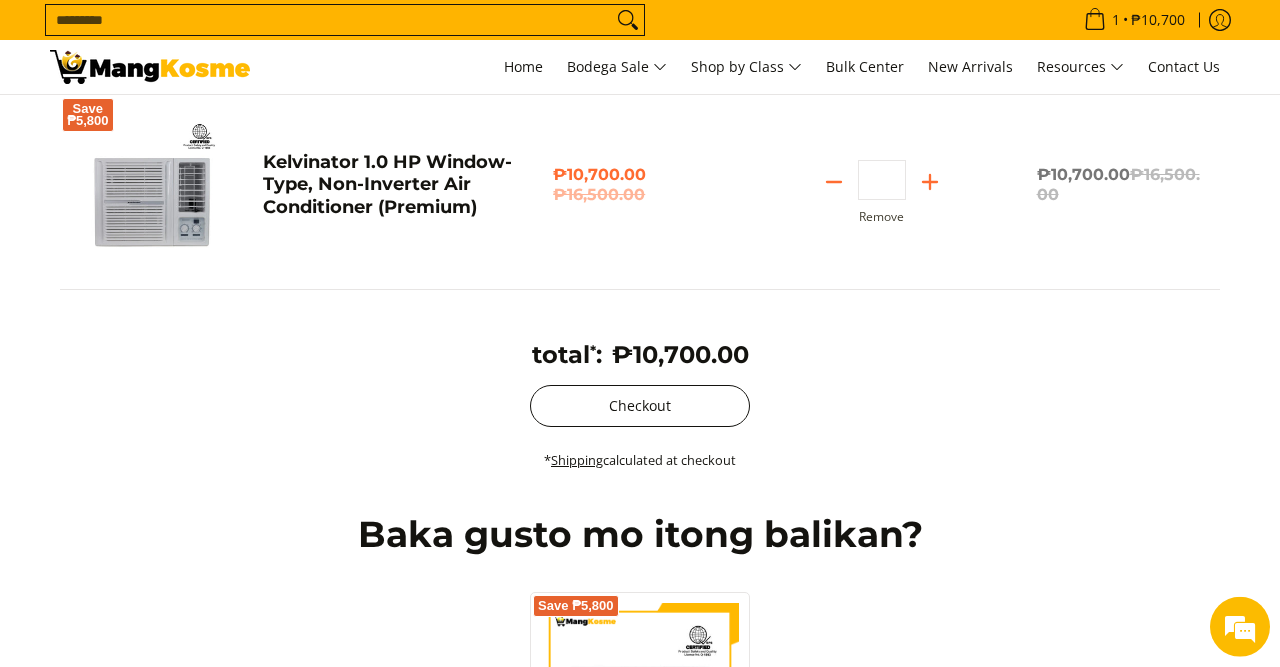 click on "Checkout" at bounding box center (640, 406) 